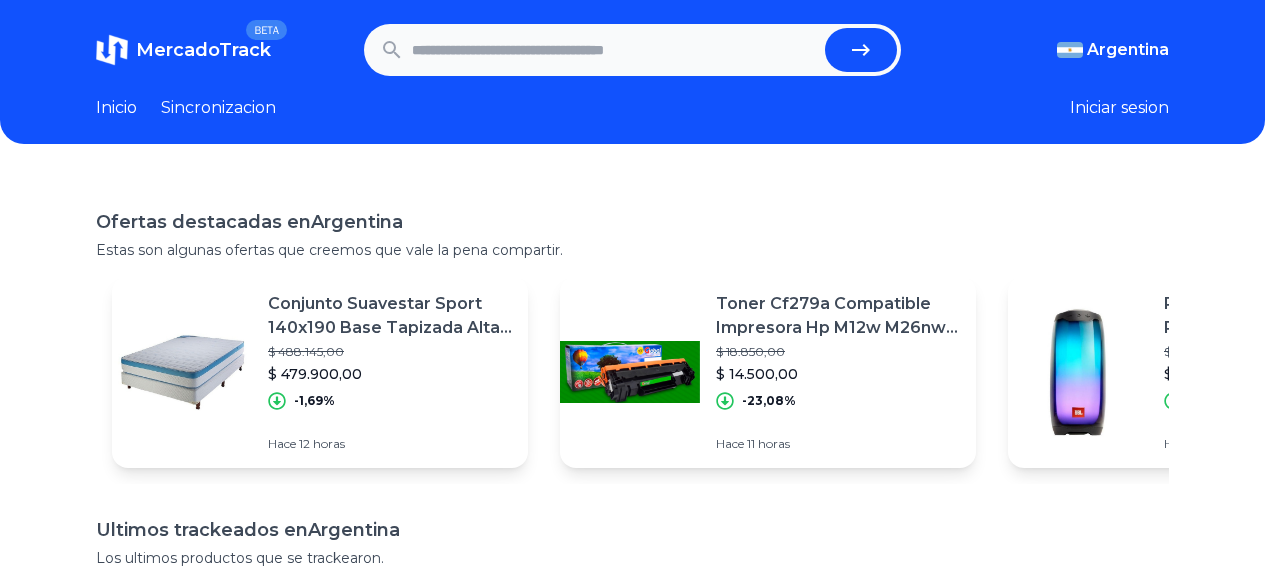 scroll, scrollTop: 0, scrollLeft: 0, axis: both 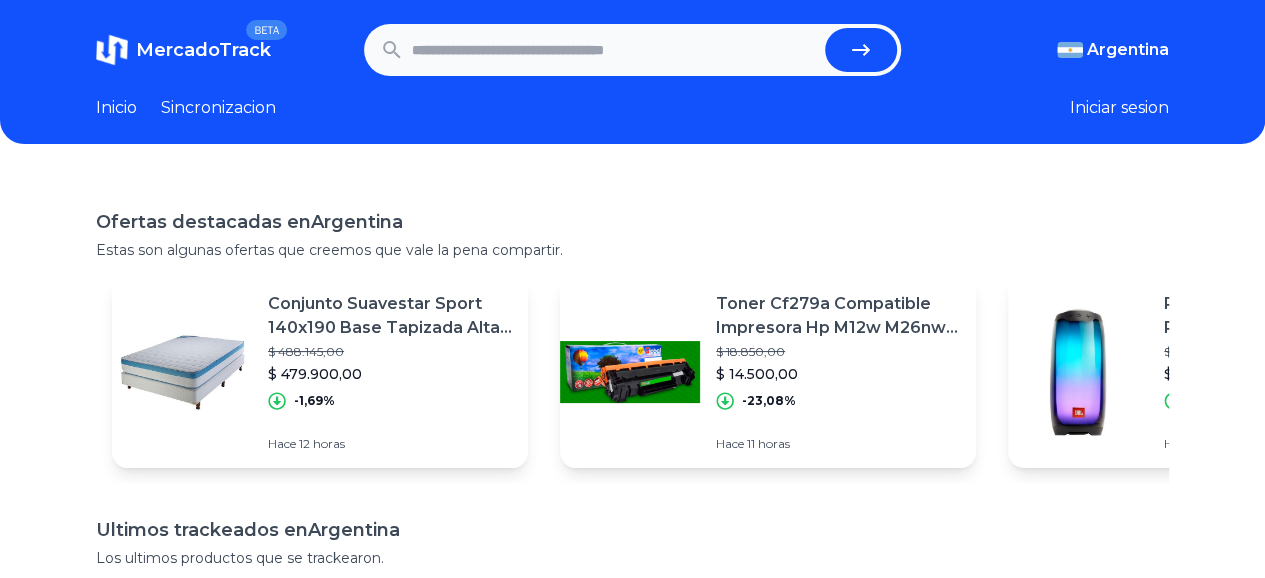 click at bounding box center (614, 50) 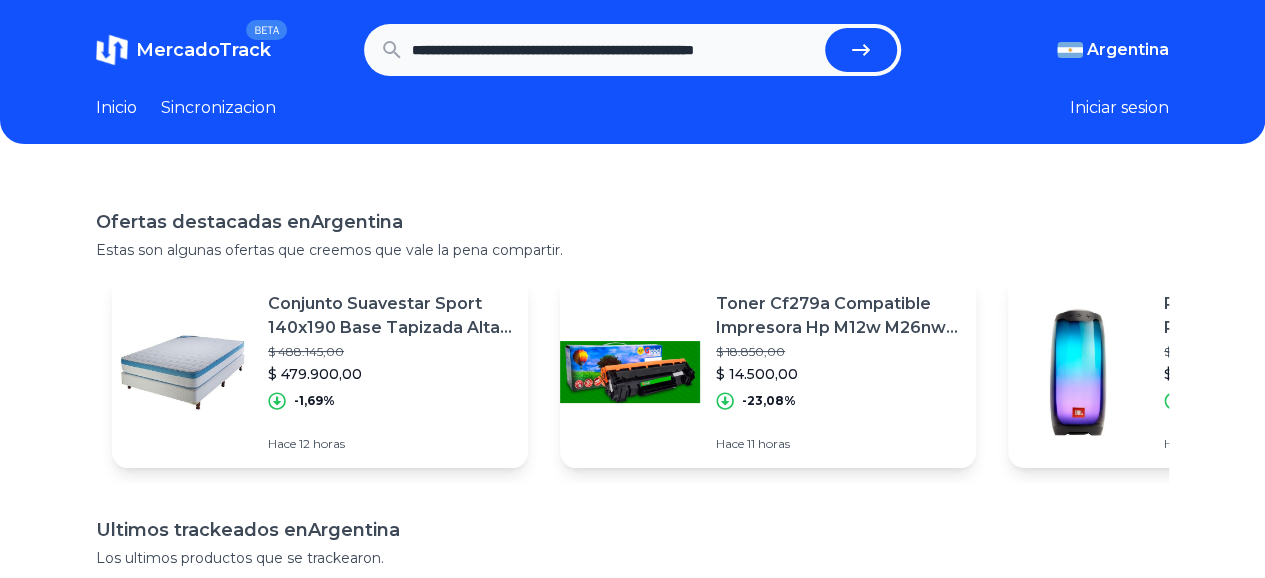 type on "**********" 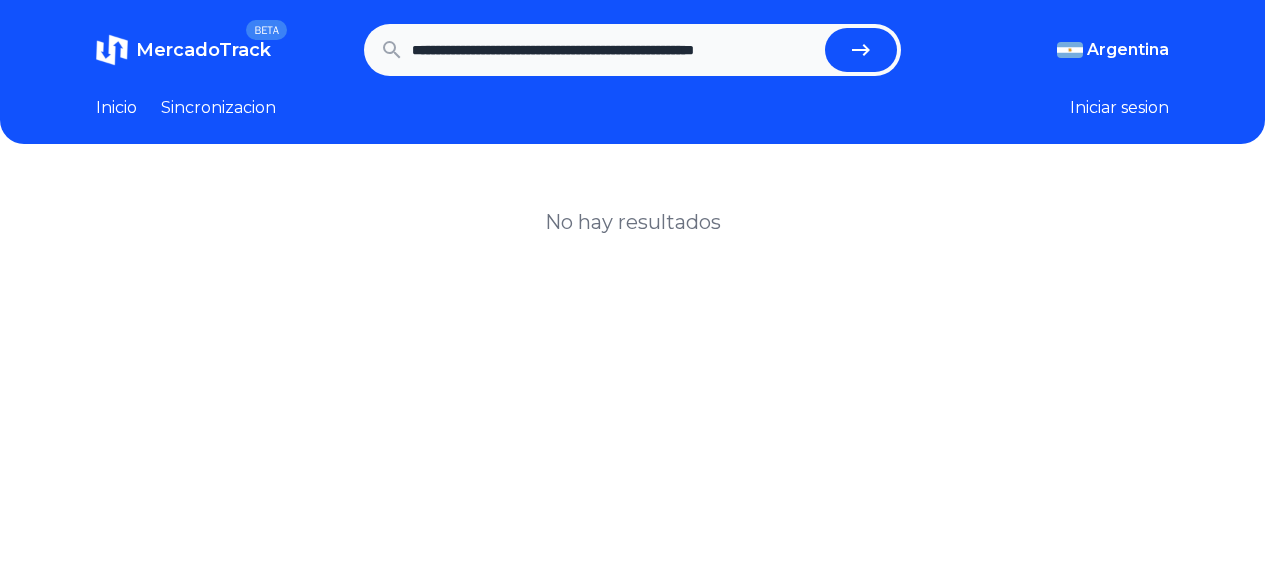 scroll, scrollTop: 0, scrollLeft: 0, axis: both 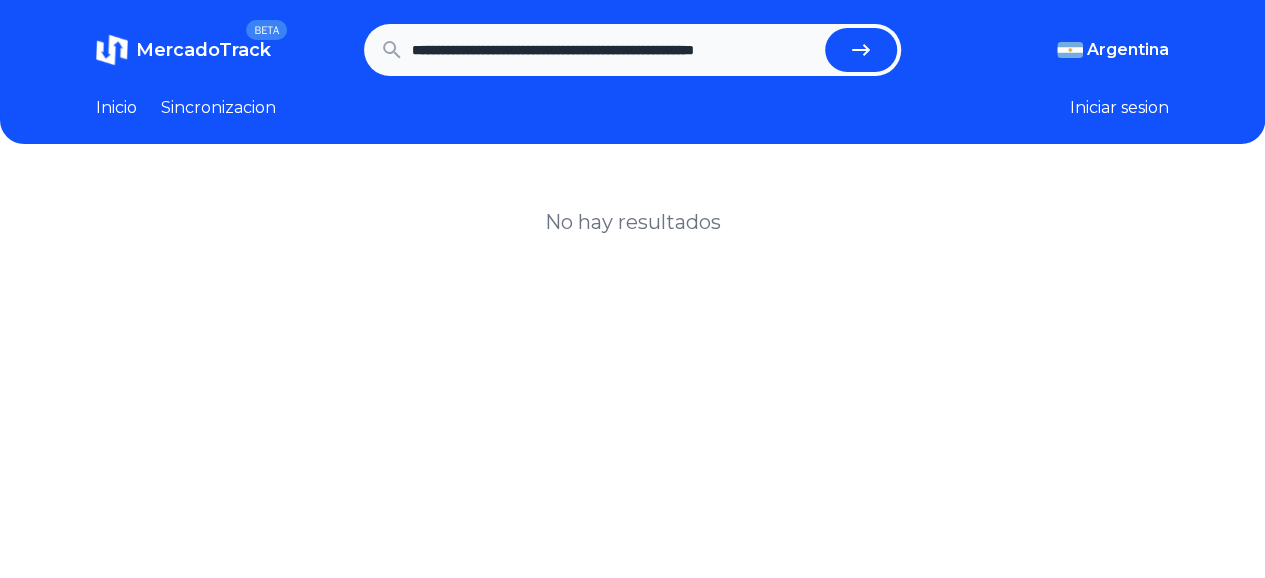 click at bounding box center [861, 50] 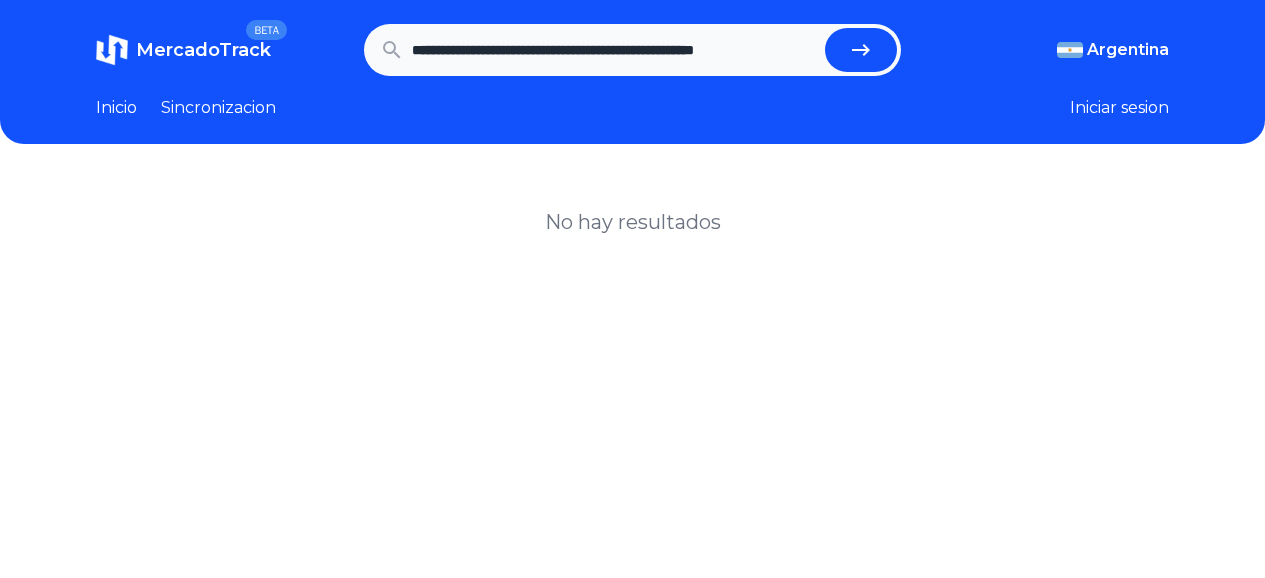 scroll, scrollTop: 0, scrollLeft: 0, axis: both 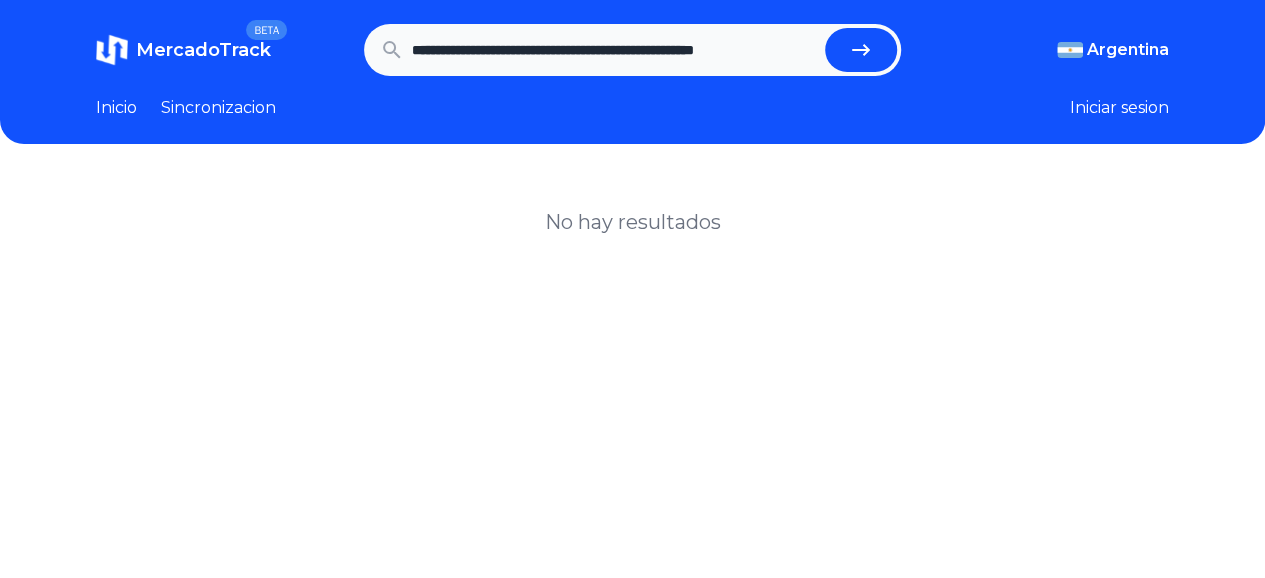 click on "**********" at bounding box center [632, 50] 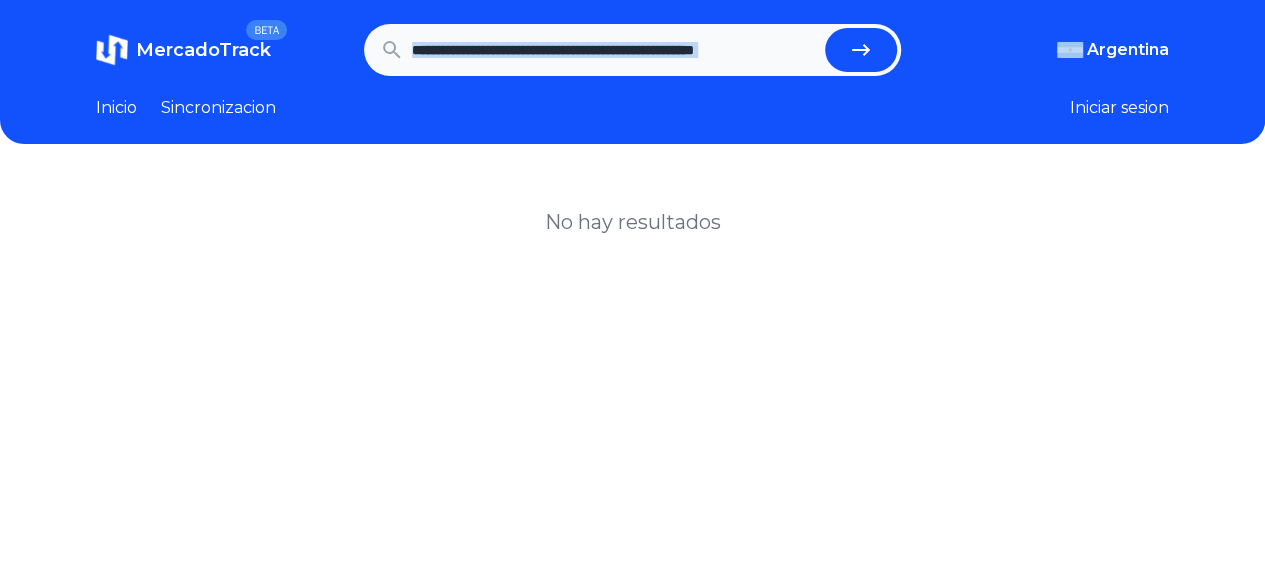 click on "**********" at bounding box center [632, 50] 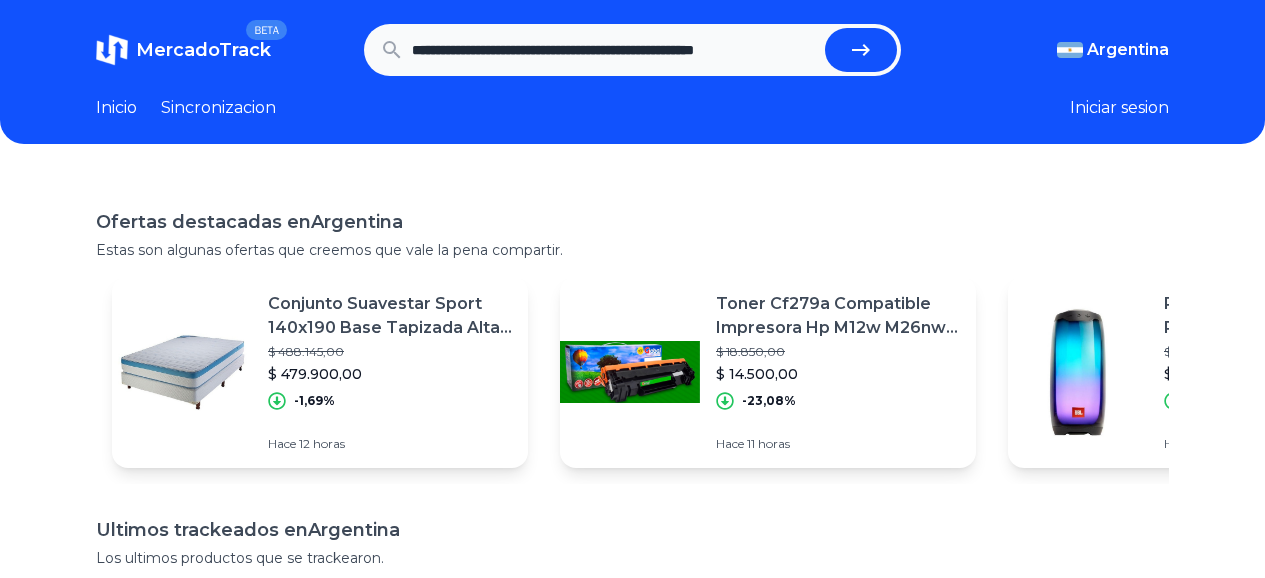 scroll, scrollTop: 0, scrollLeft: 0, axis: both 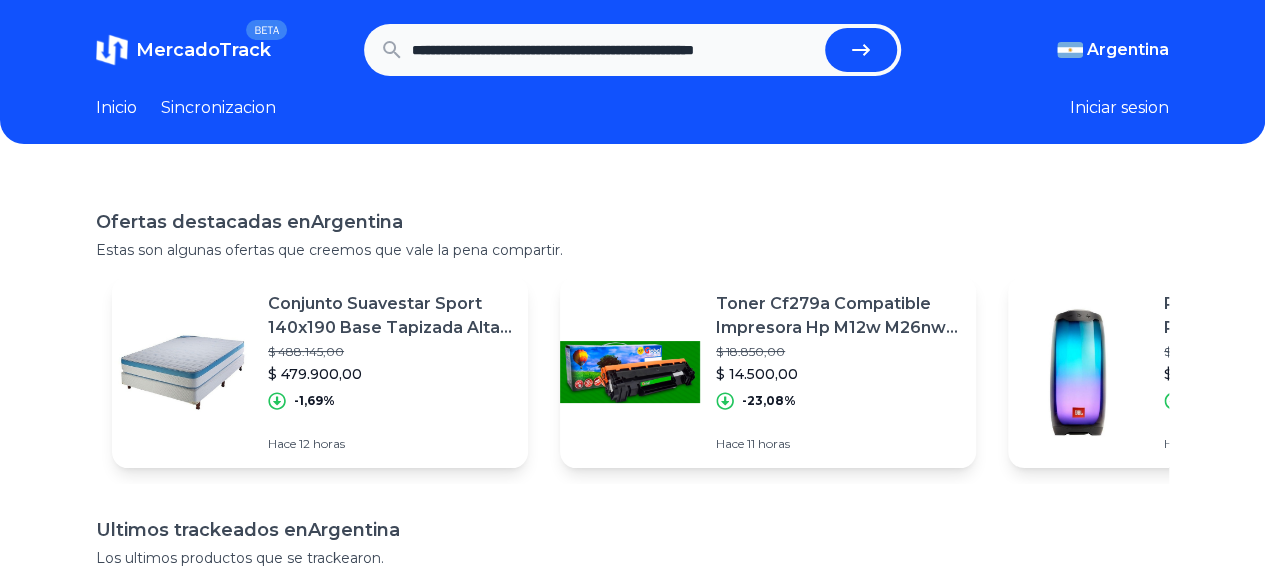 click on "**********" at bounding box center (614, 50) 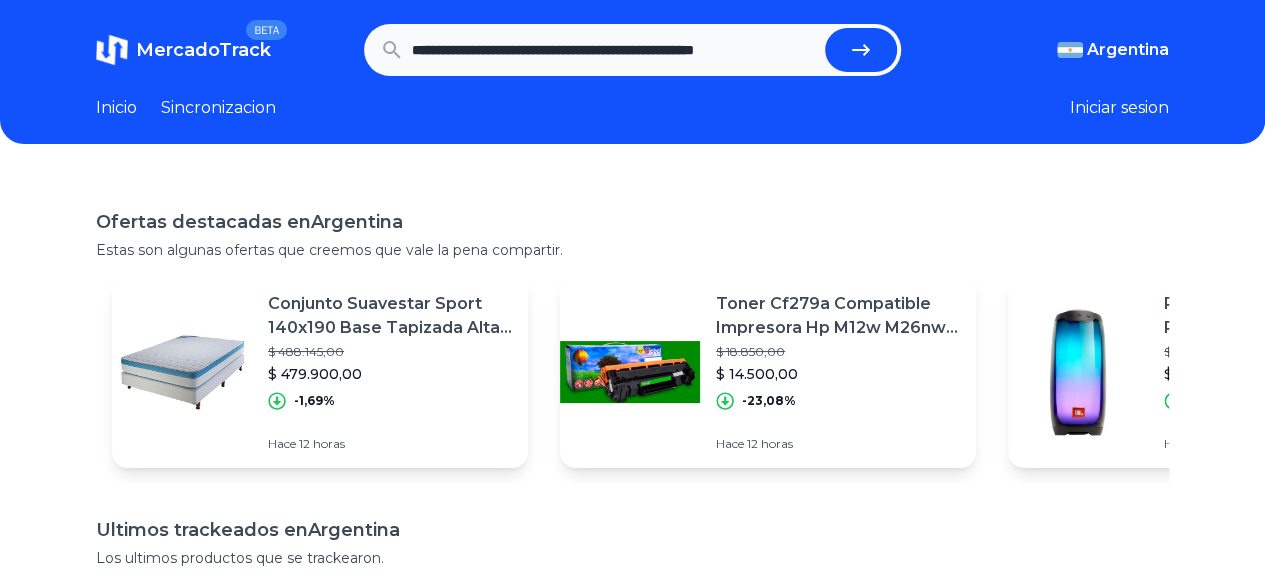 click on "MercadoTrack" at bounding box center (203, 50) 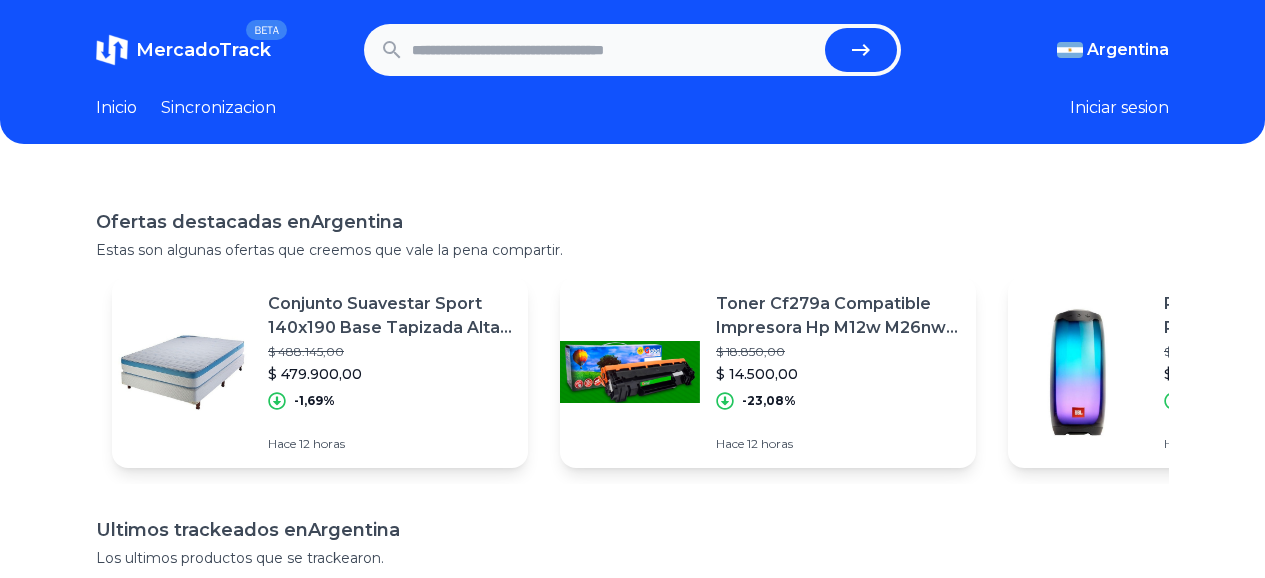 scroll, scrollTop: 0, scrollLeft: 0, axis: both 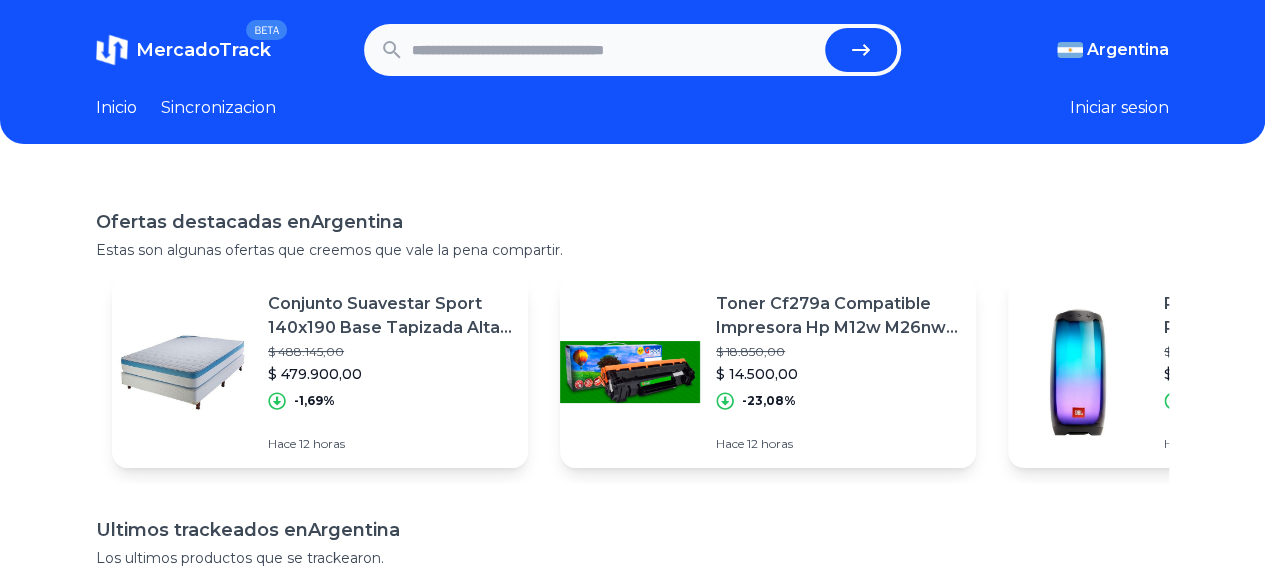 click at bounding box center [614, 50] 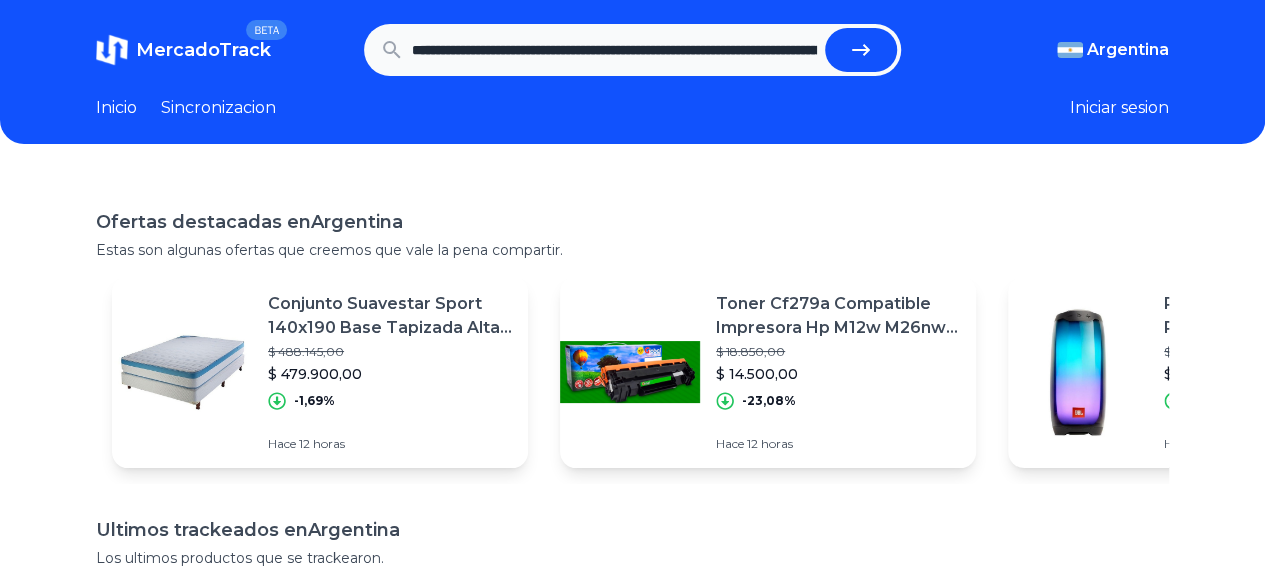 scroll, scrollTop: 0, scrollLeft: 1283, axis: horizontal 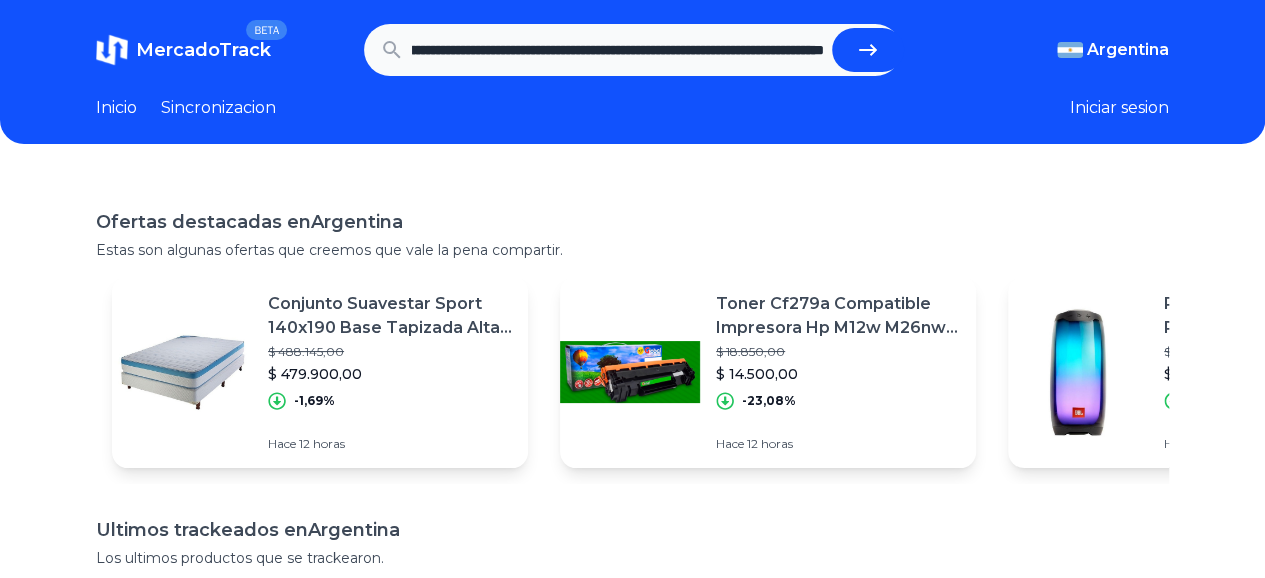 type on "**********" 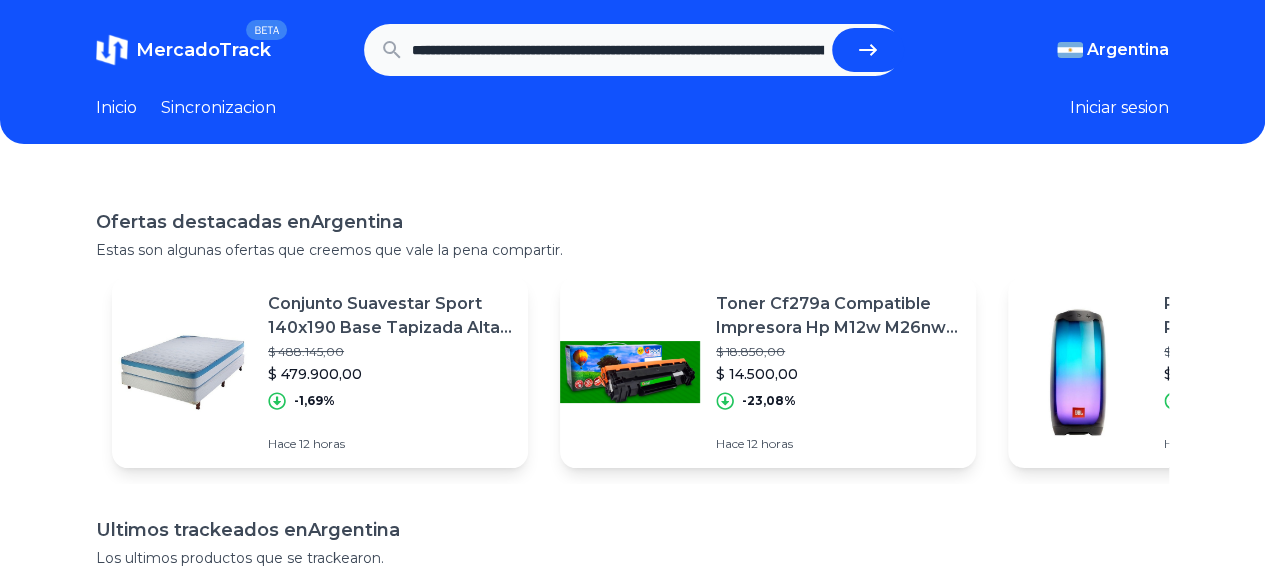 click at bounding box center (868, 50) 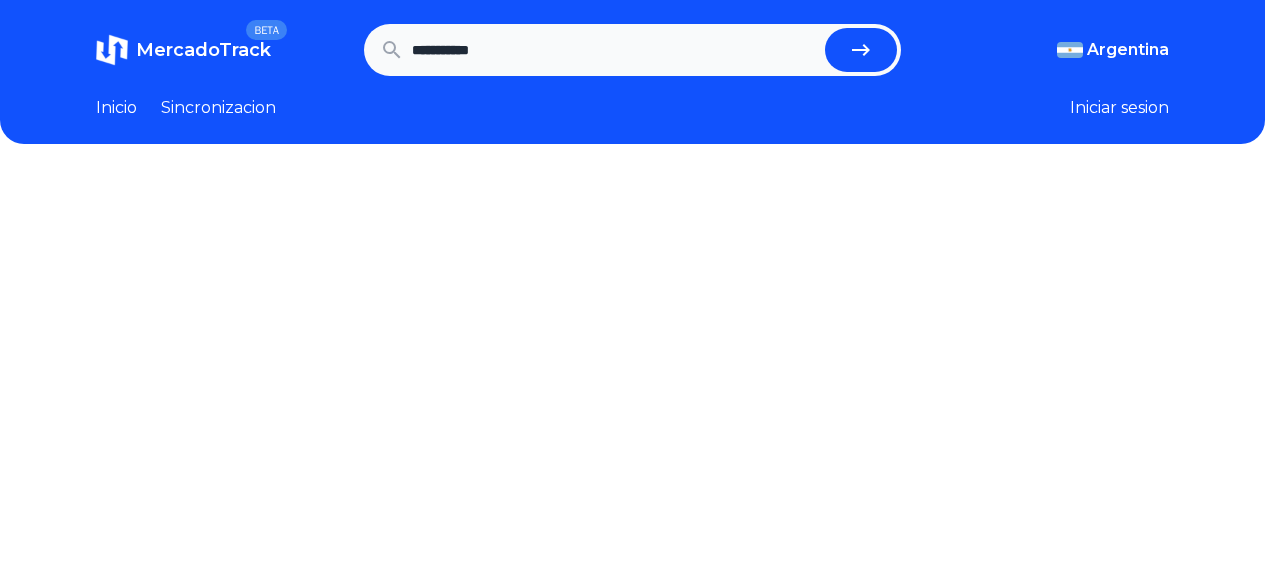 scroll, scrollTop: 0, scrollLeft: 0, axis: both 